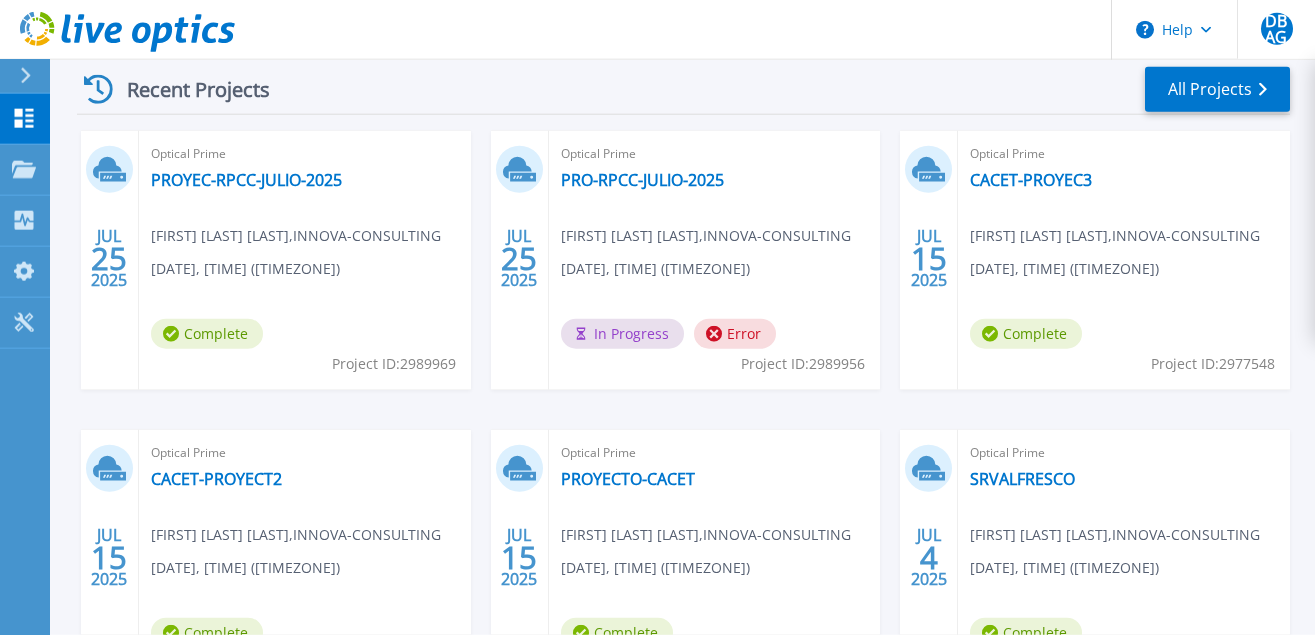 scroll, scrollTop: 306, scrollLeft: 0, axis: vertical 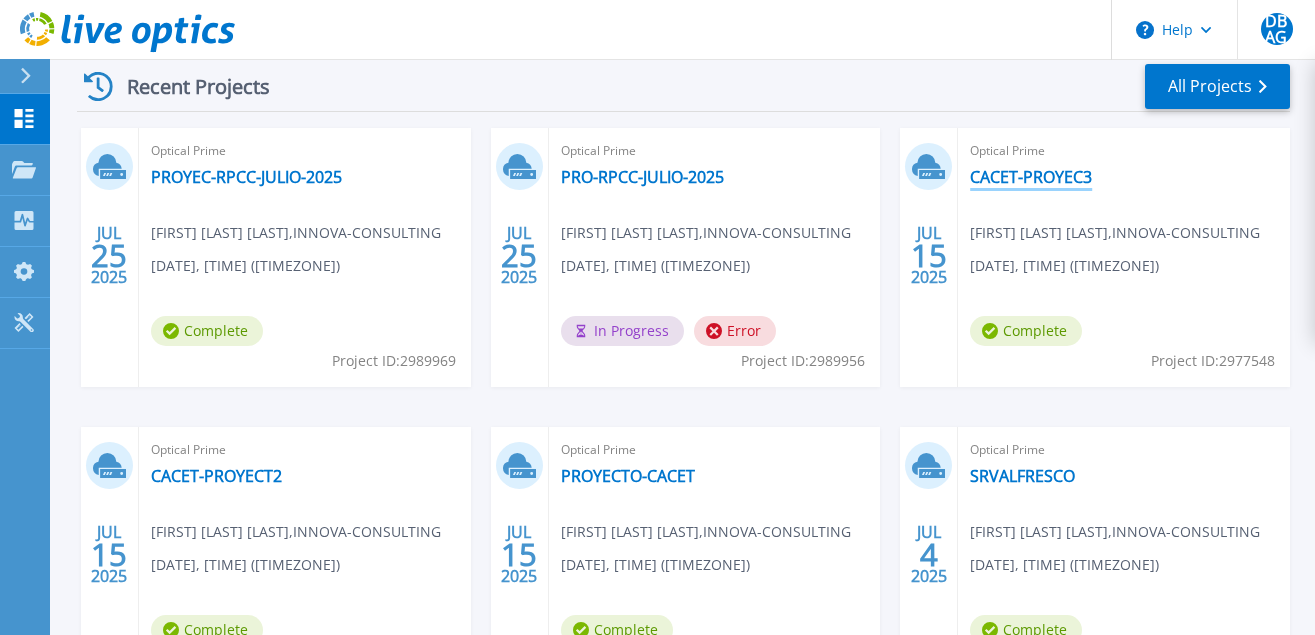 click on "CACET-PROYEC3" at bounding box center (1031, 177) 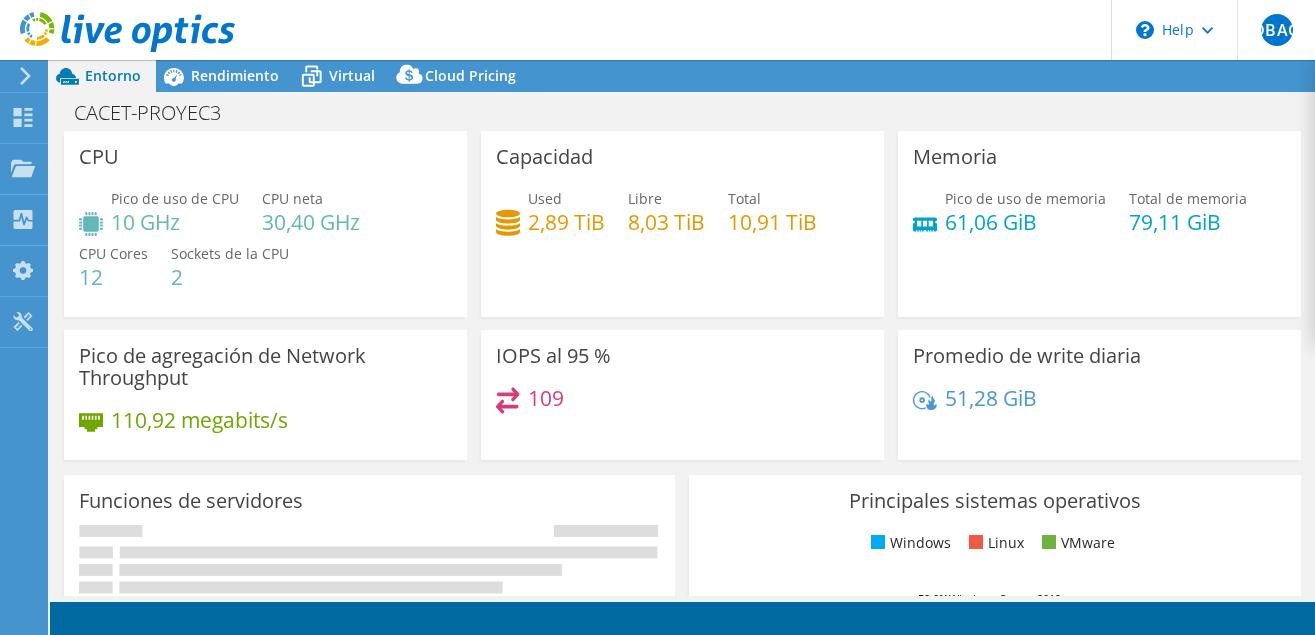select on "SouthAmerica" 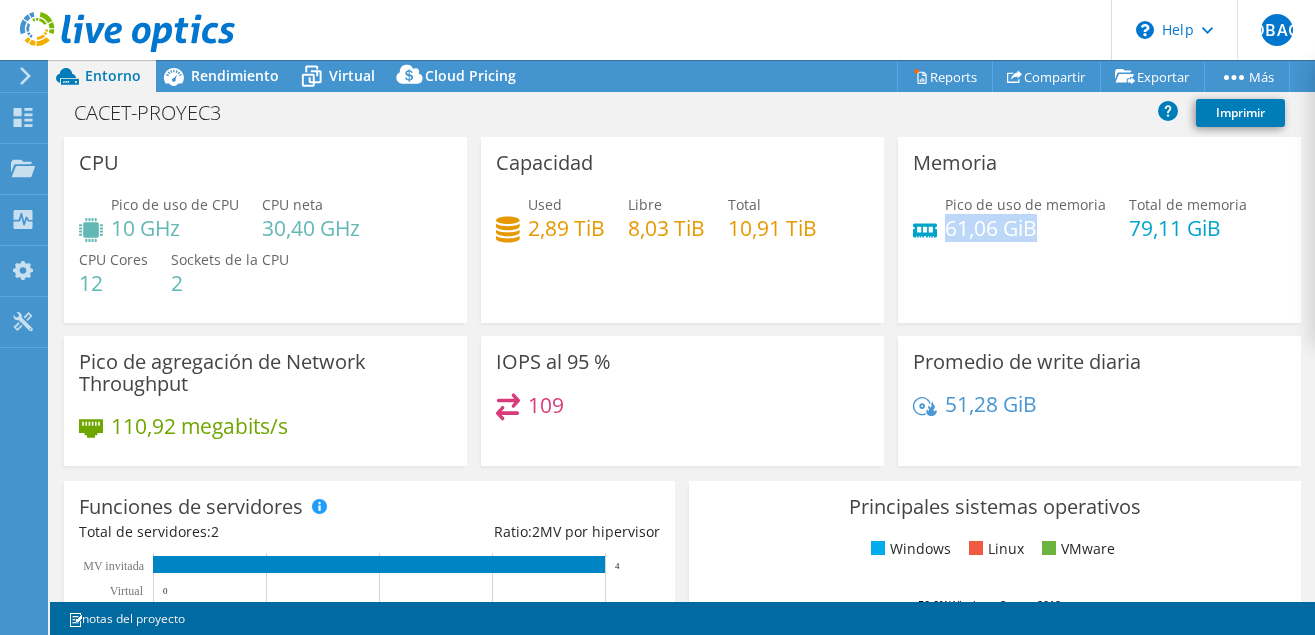 drag, startPoint x: 1038, startPoint y: 222, endPoint x: 951, endPoint y: 233, distance: 87.69264 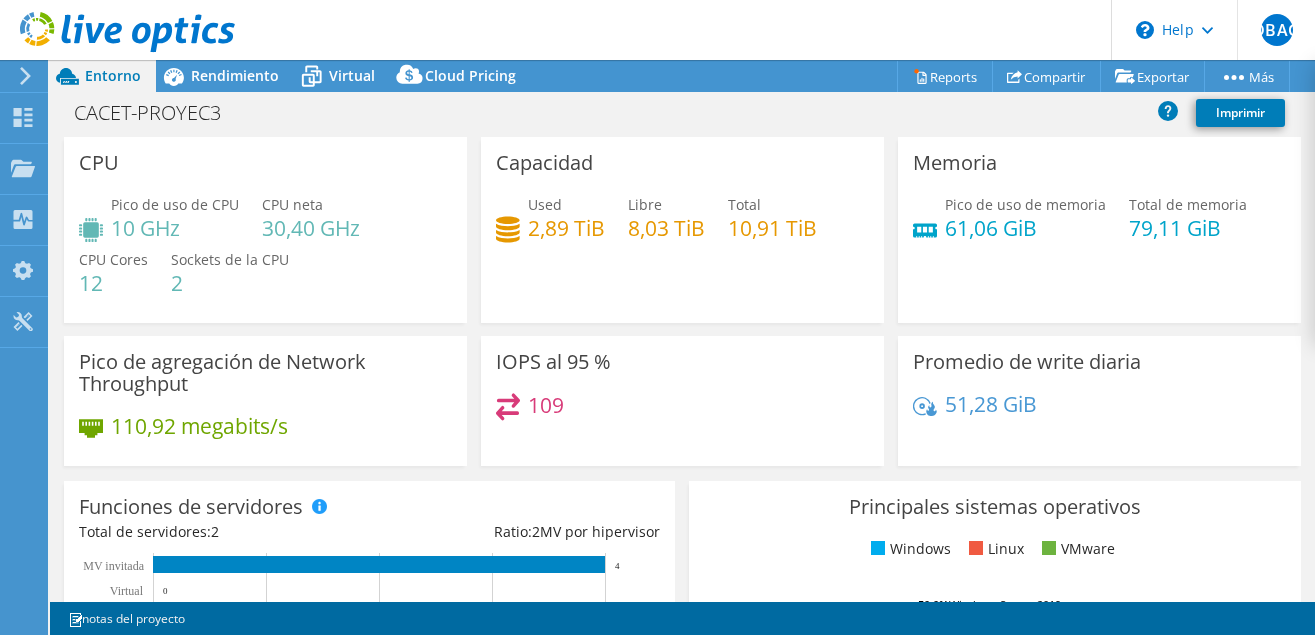 click on "2,89 TiB" at bounding box center (566, 228) 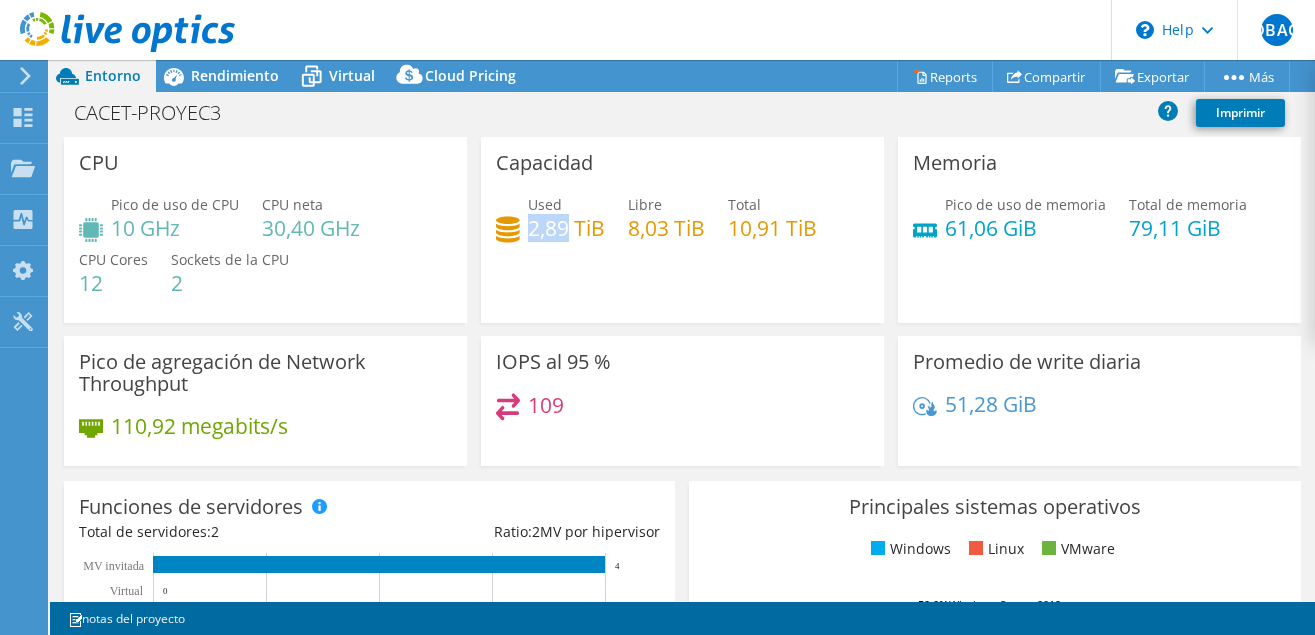 drag, startPoint x: 531, startPoint y: 230, endPoint x: 572, endPoint y: 233, distance: 41.109608 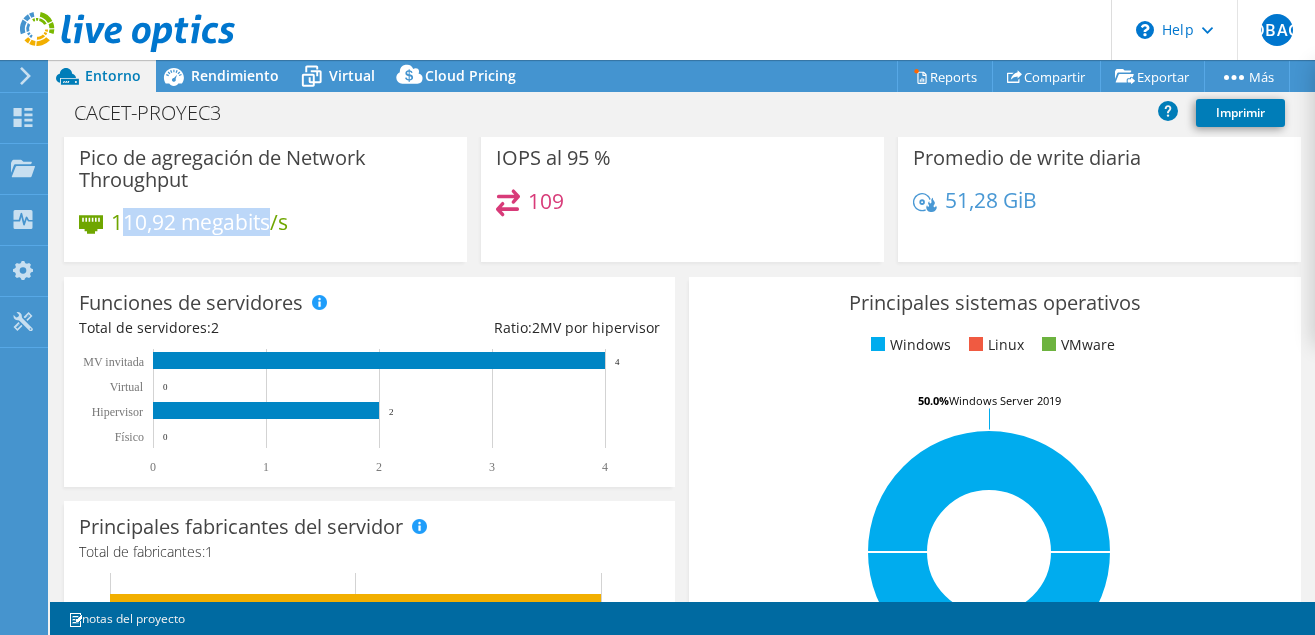 drag, startPoint x: 121, startPoint y: 223, endPoint x: 319, endPoint y: 212, distance: 198.30531 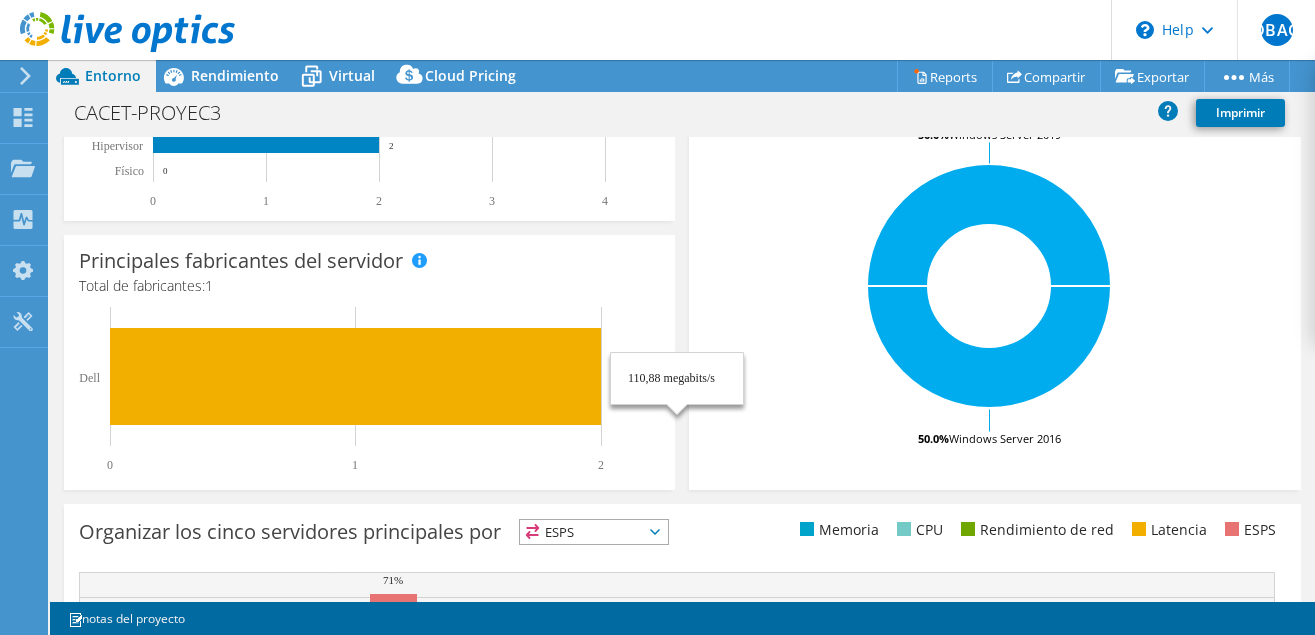scroll, scrollTop: 164, scrollLeft: 0, axis: vertical 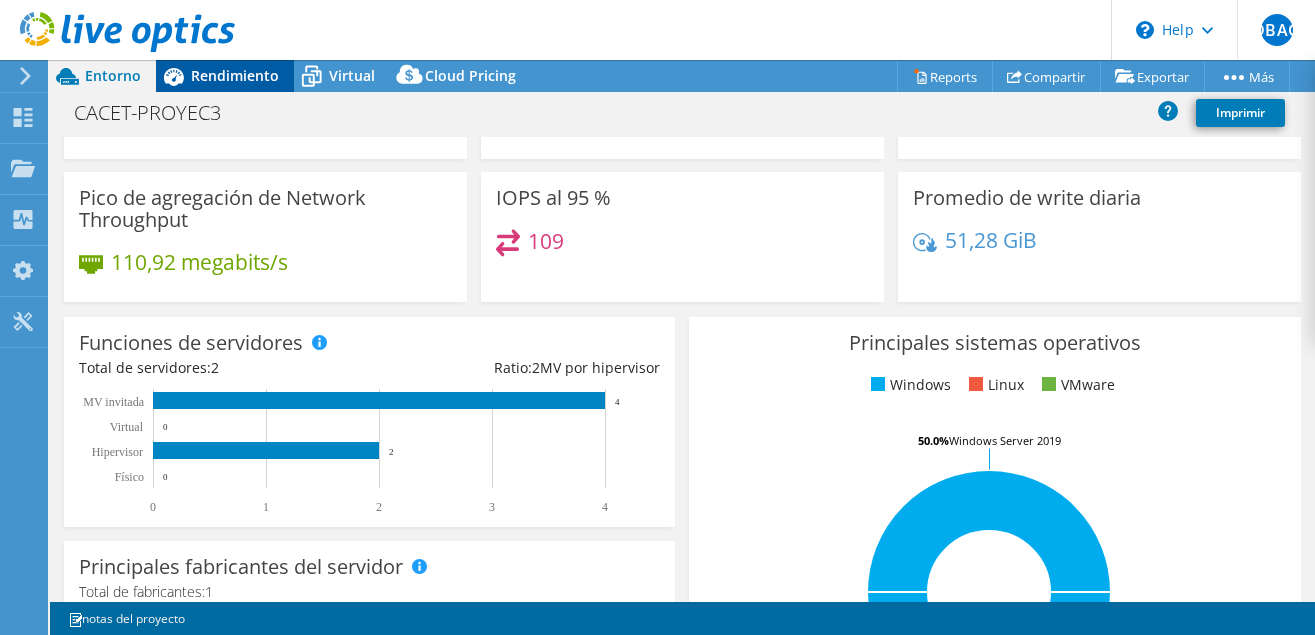 click on "Rendimiento" at bounding box center [235, 75] 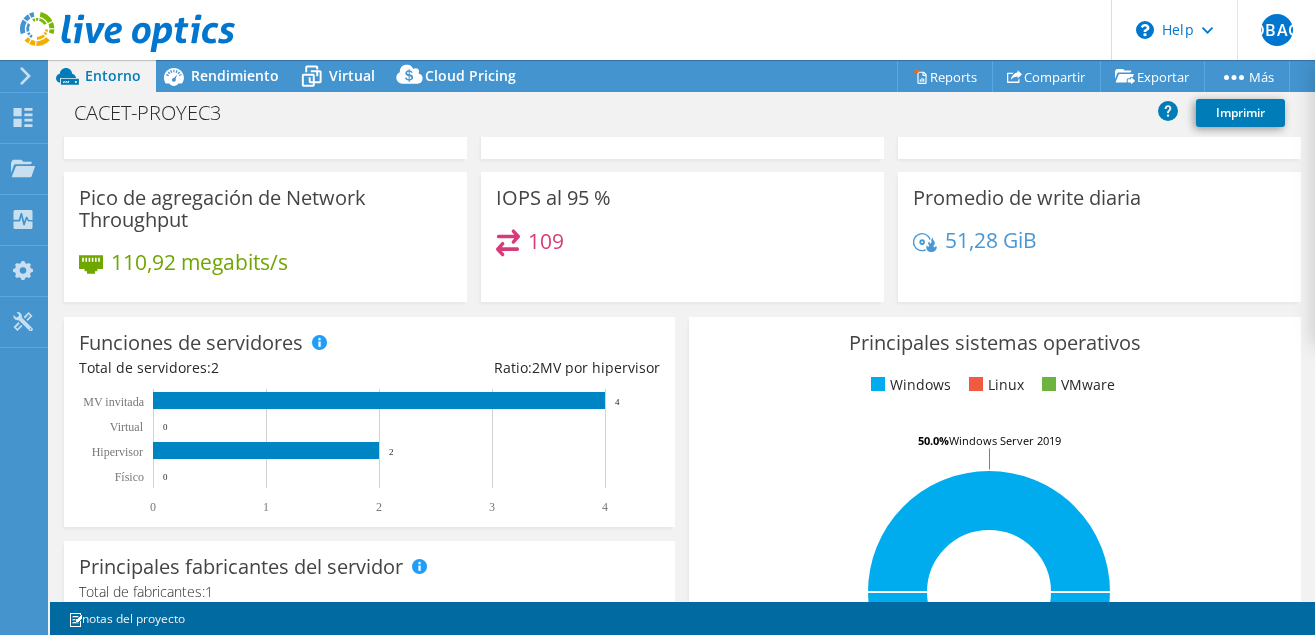 scroll, scrollTop: 0, scrollLeft: 0, axis: both 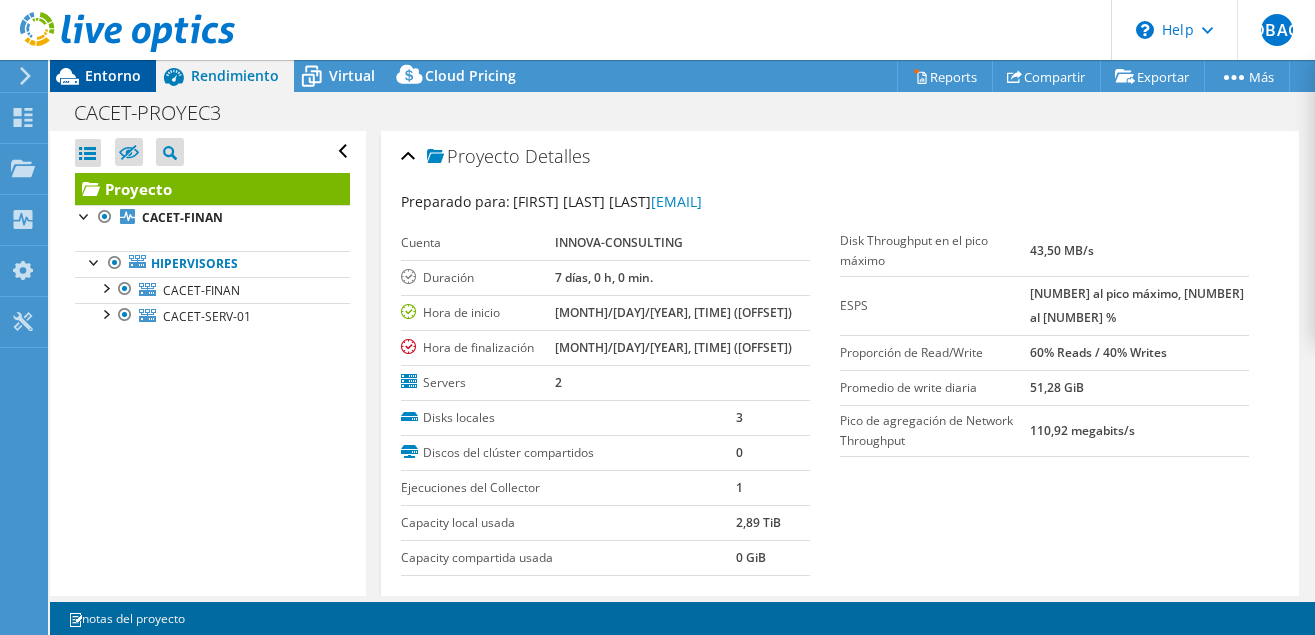 click on "Entorno" at bounding box center (113, 75) 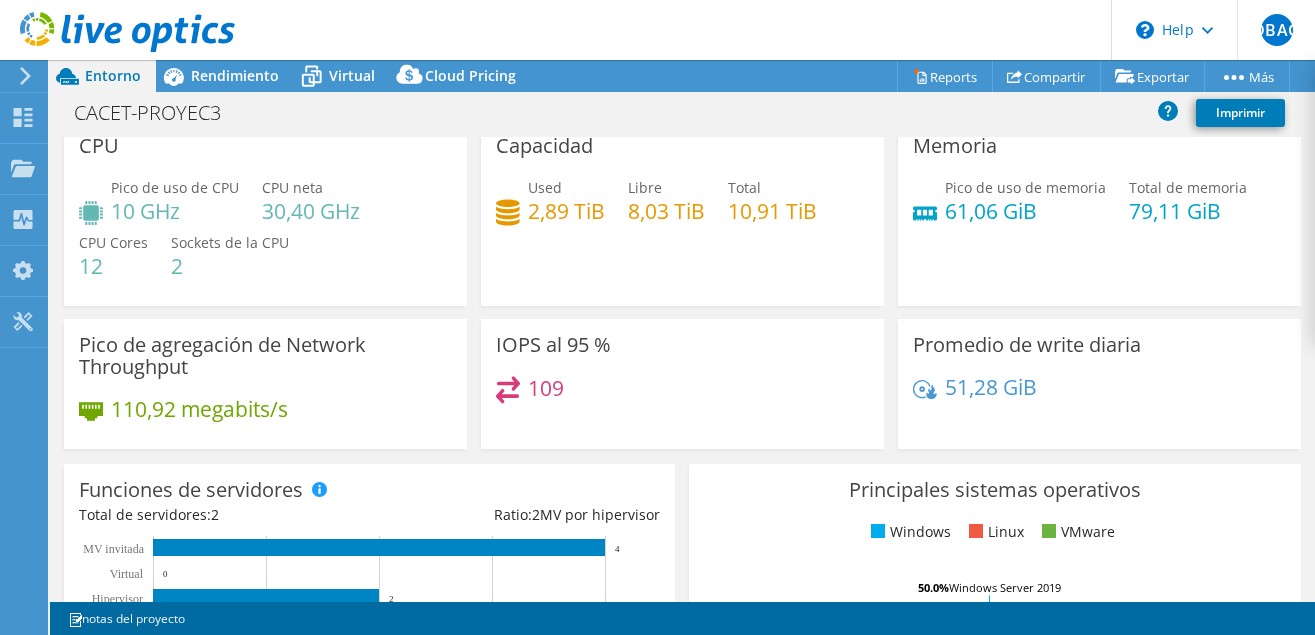 scroll, scrollTop: 0, scrollLeft: 0, axis: both 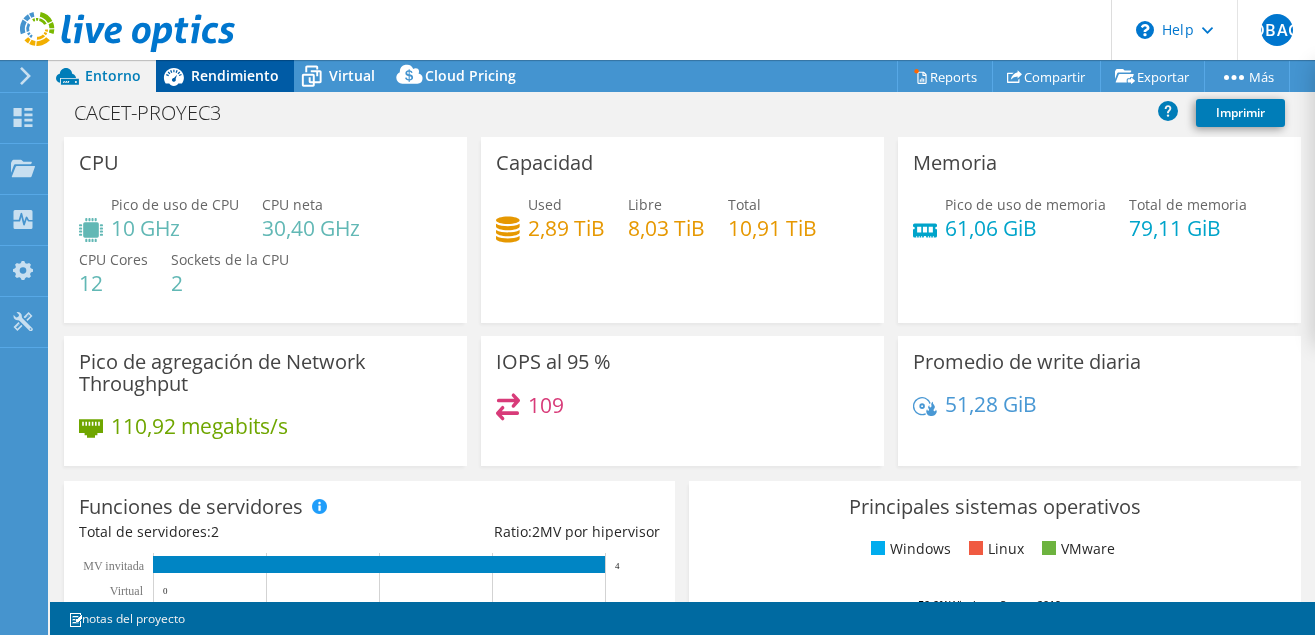 click on "Rendimiento" at bounding box center (235, 75) 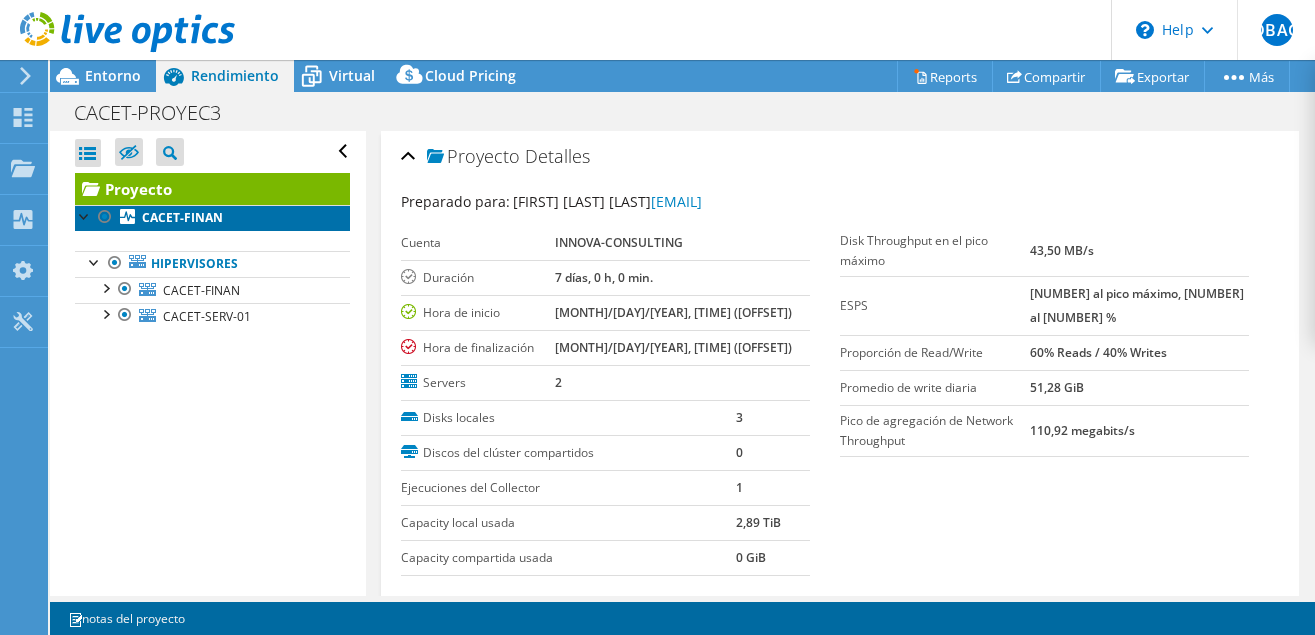 click on "CACET-FINAN" at bounding box center [182, 217] 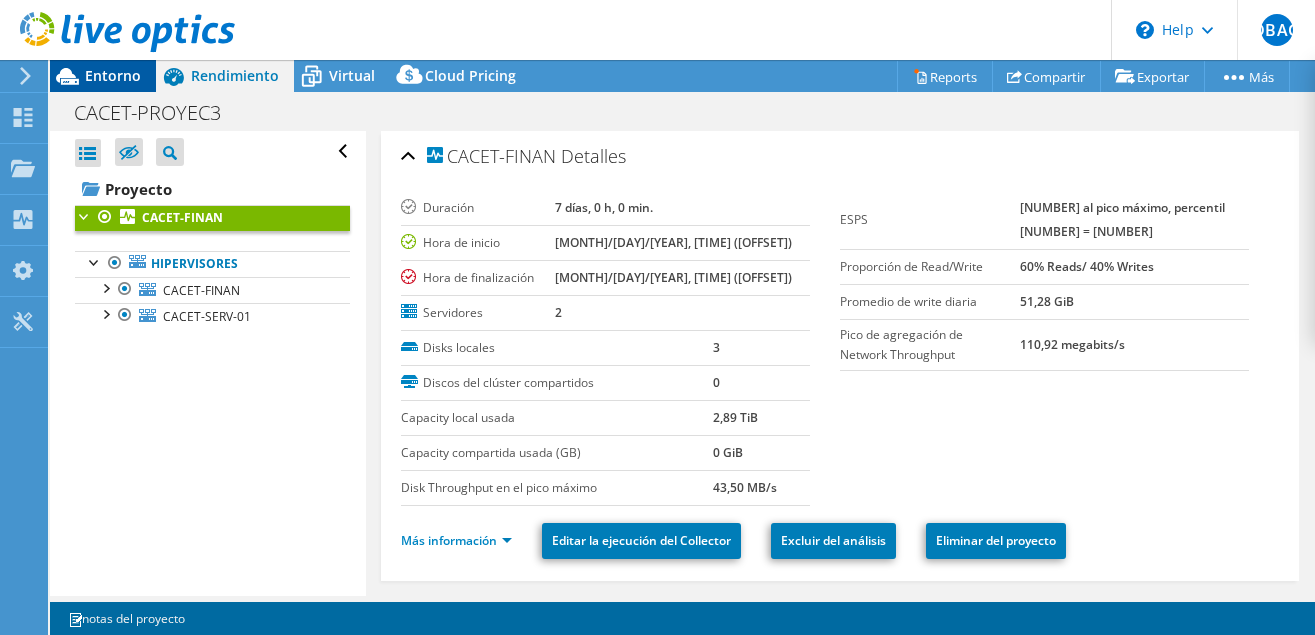 click on "Entorno" at bounding box center (113, 75) 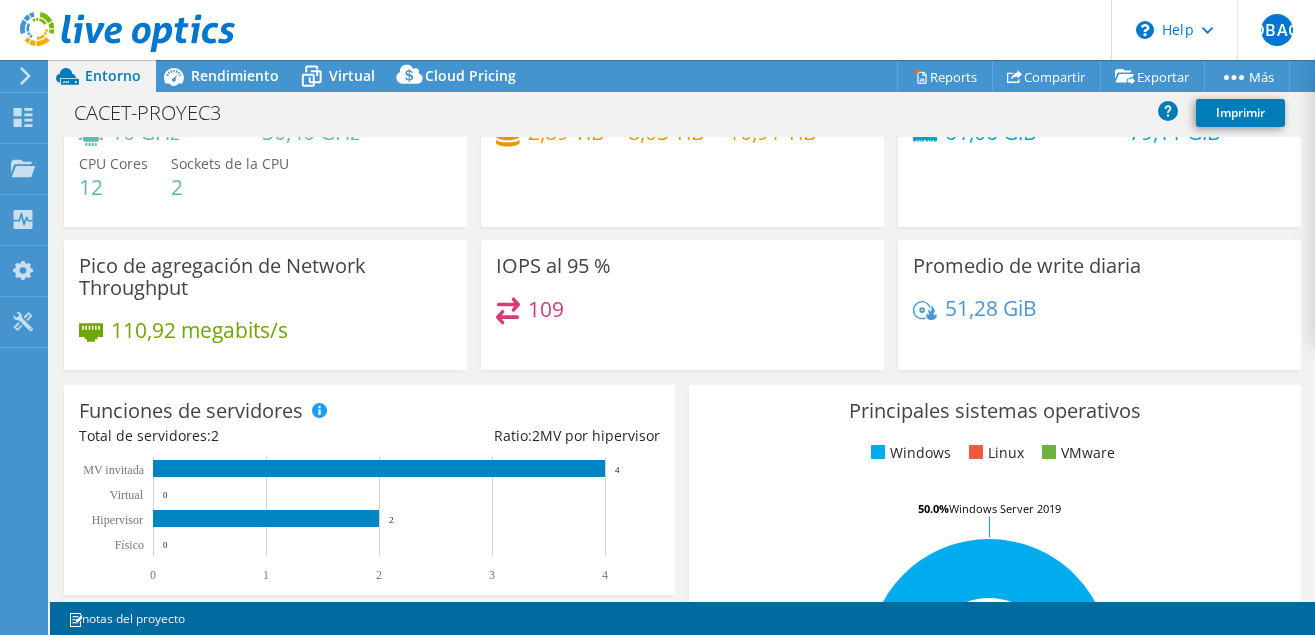 scroll, scrollTop: 0, scrollLeft: 0, axis: both 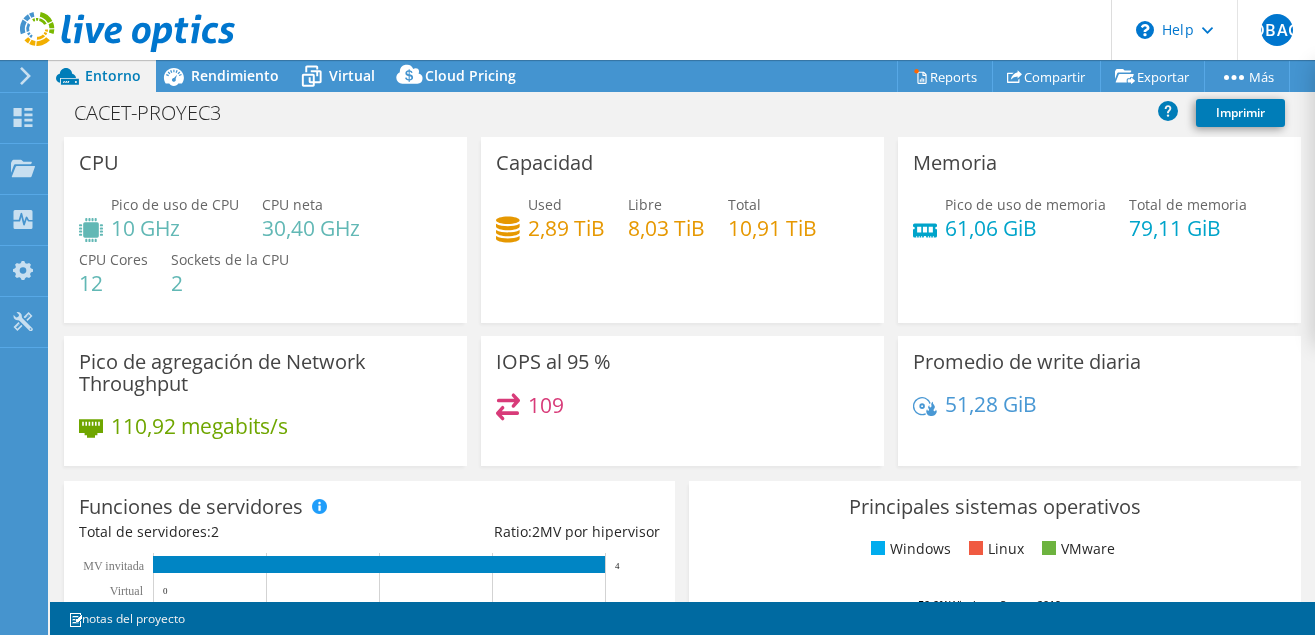 click on "12" at bounding box center (113, 283) 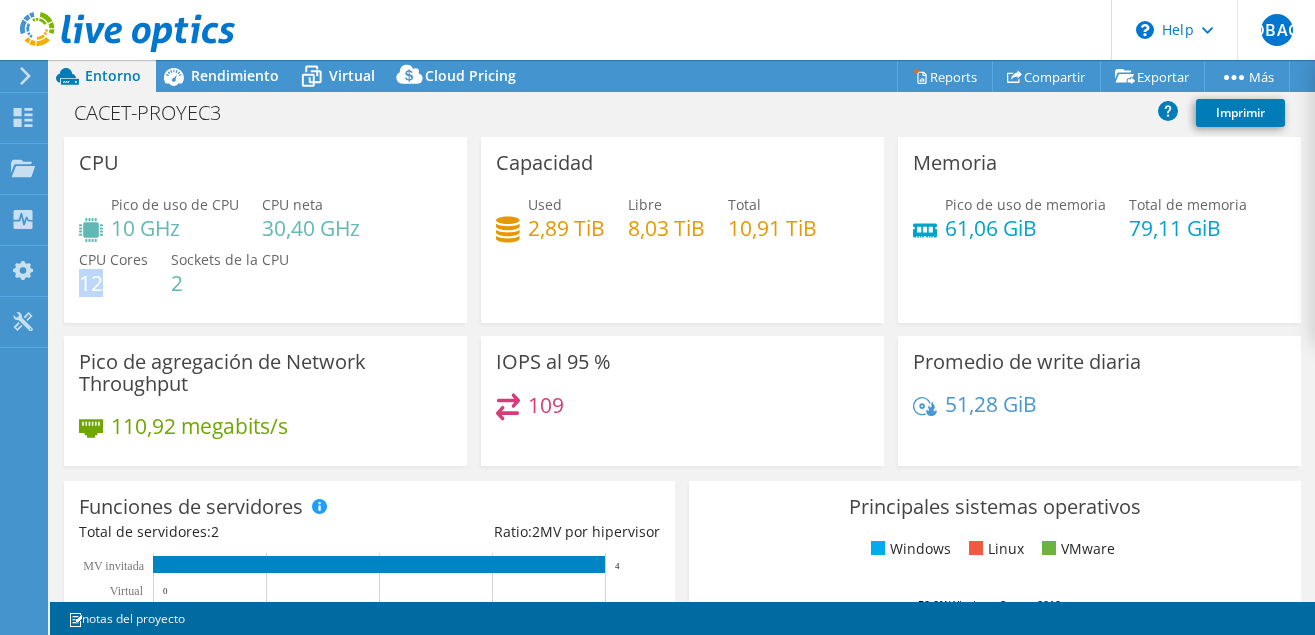 click on "12" at bounding box center (113, 283) 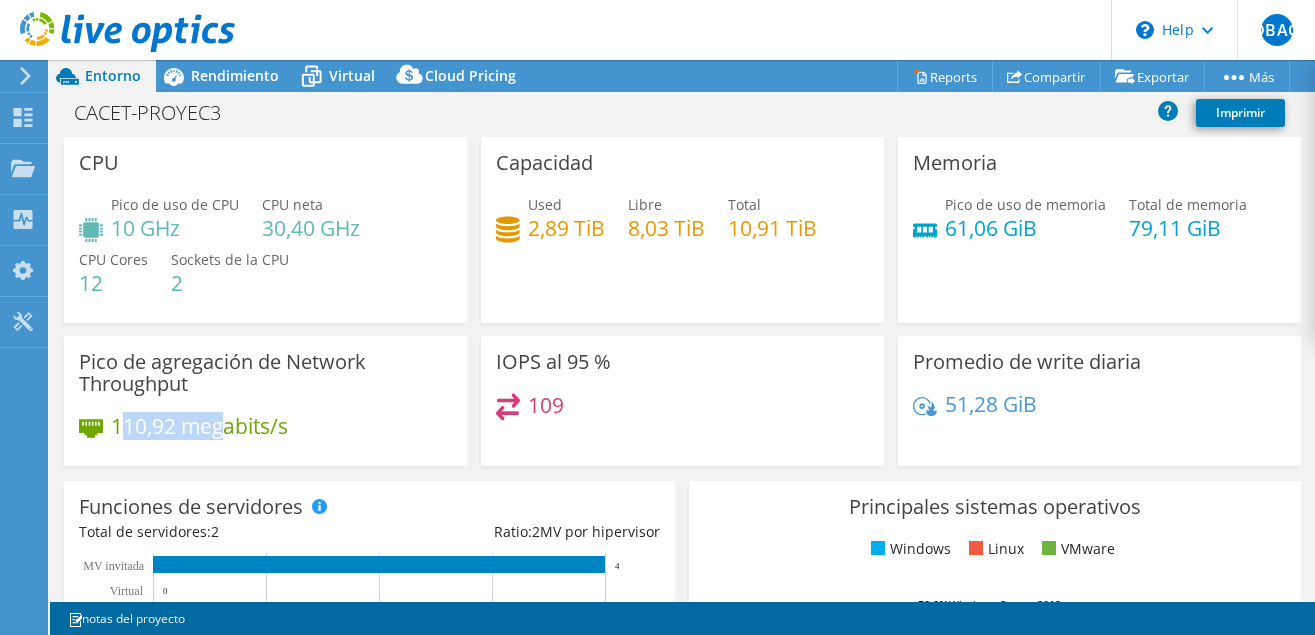 drag, startPoint x: 118, startPoint y: 423, endPoint x: 227, endPoint y: 426, distance: 109.041275 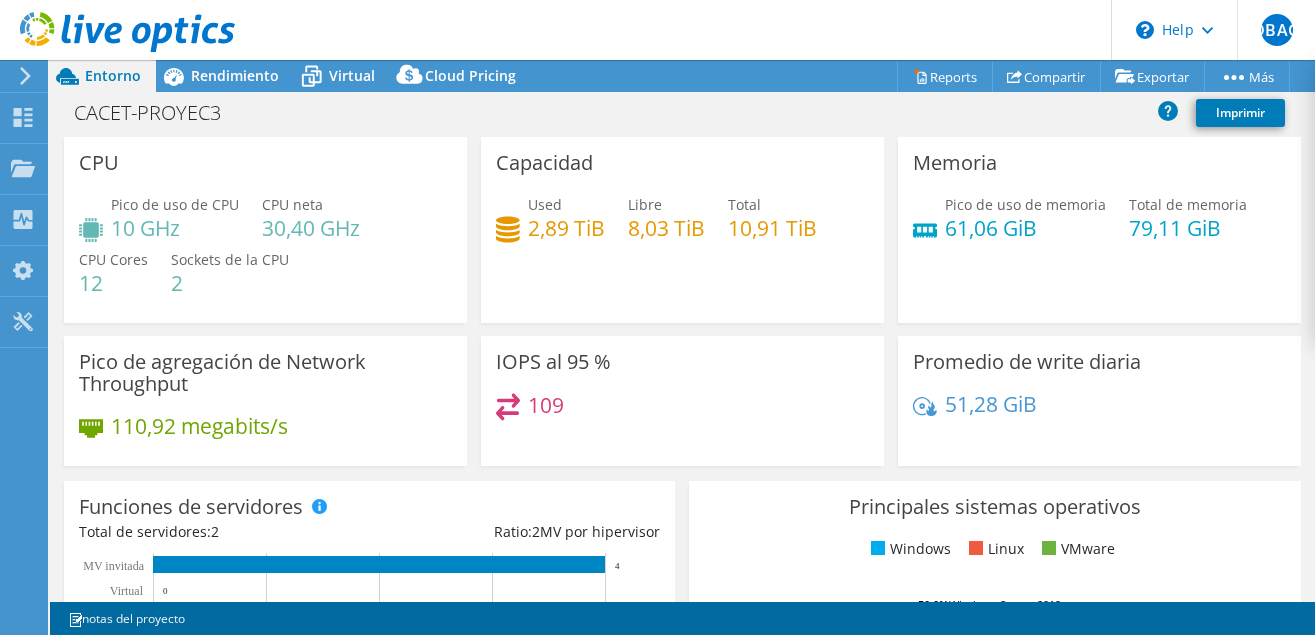 click on "110,92 megabits/s" at bounding box center (265, 436) 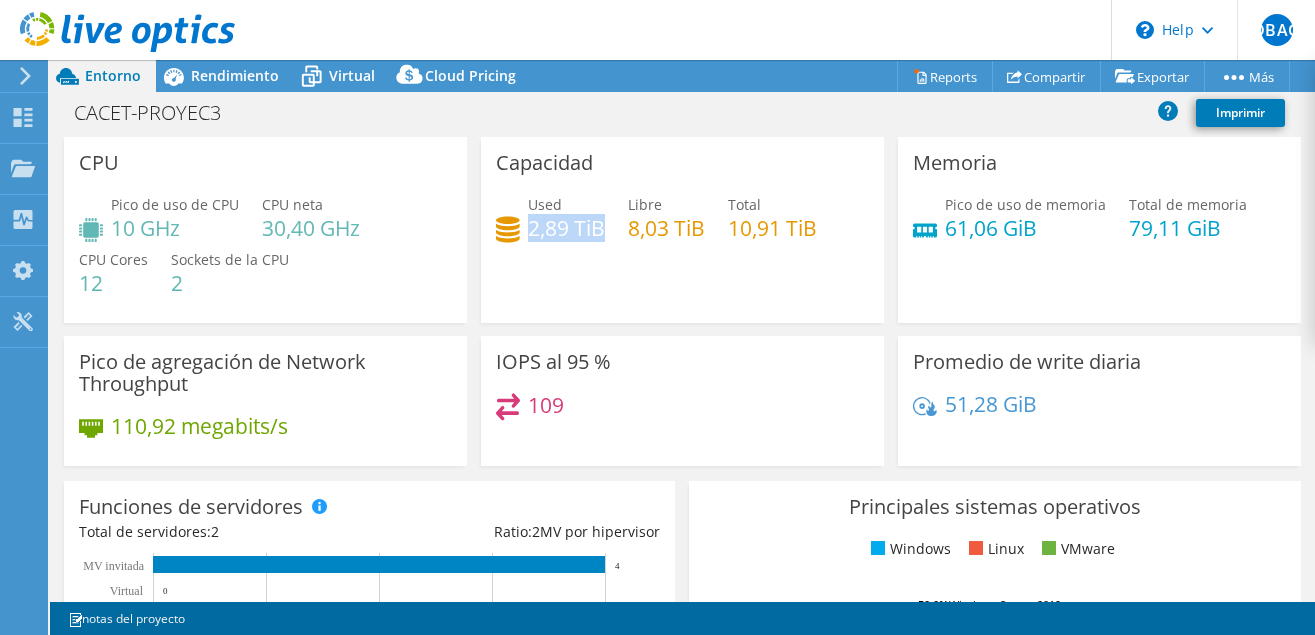 drag, startPoint x: 532, startPoint y: 230, endPoint x: 604, endPoint y: 232, distance: 72.02777 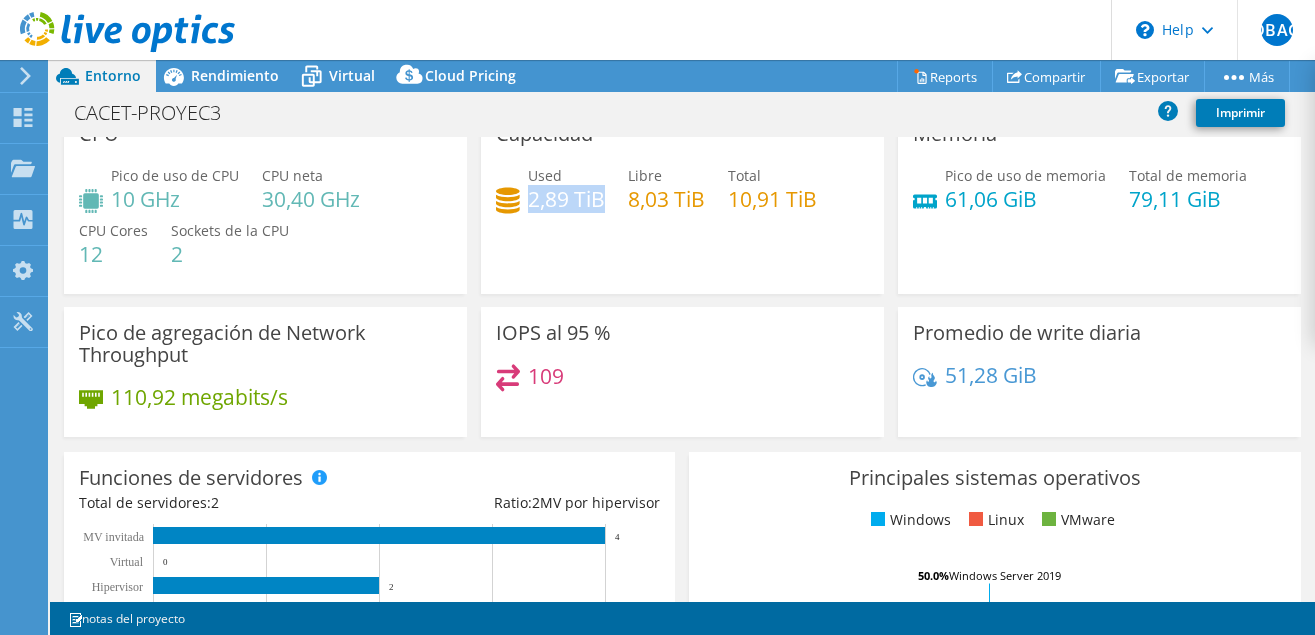 scroll, scrollTop: 0, scrollLeft: 0, axis: both 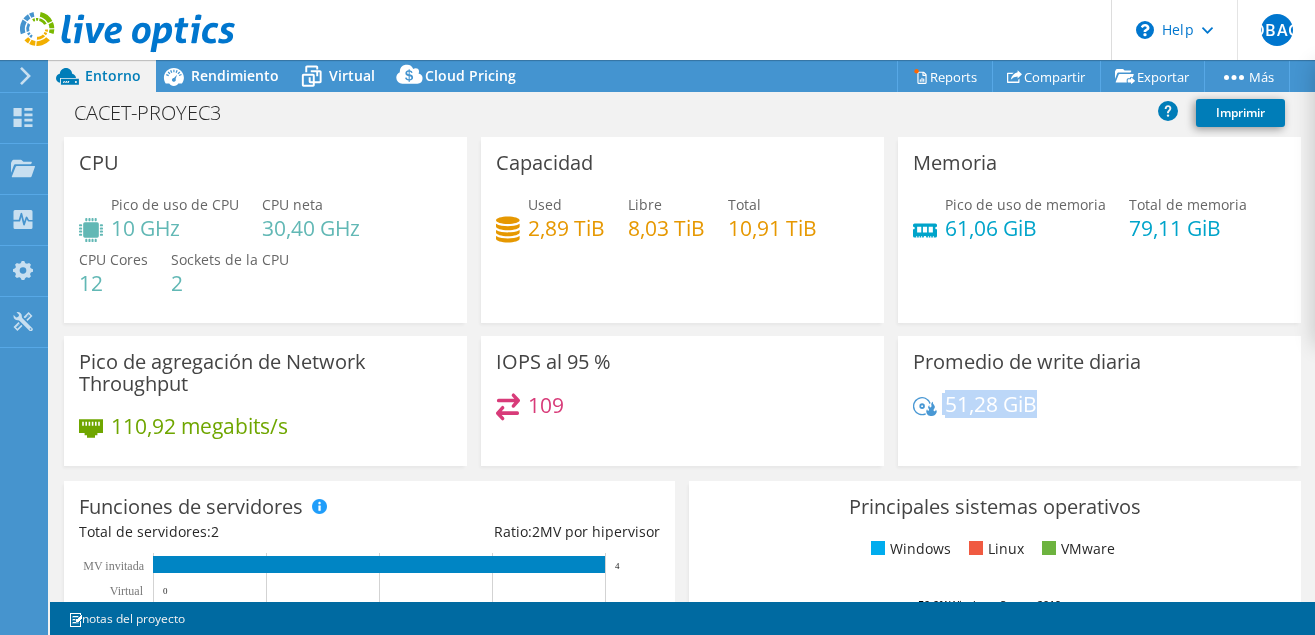 drag, startPoint x: 1047, startPoint y: 406, endPoint x: 926, endPoint y: 402, distance: 121.0661 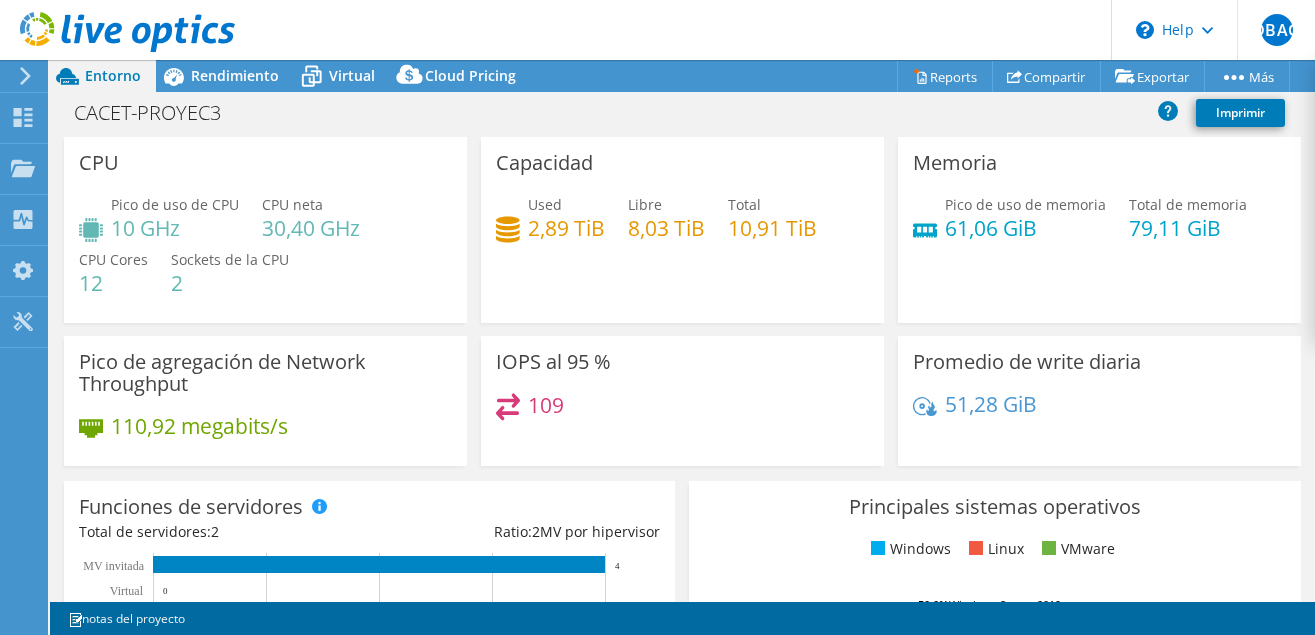 click on "109" at bounding box center (546, 405) 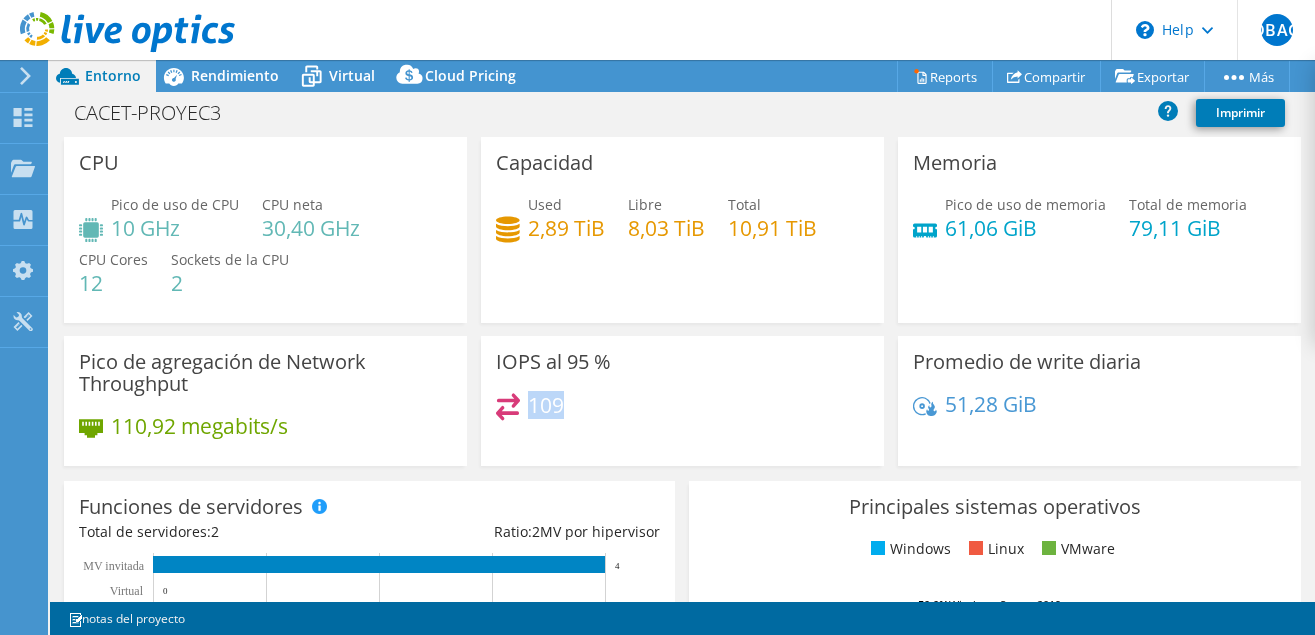 click on "109" at bounding box center [546, 405] 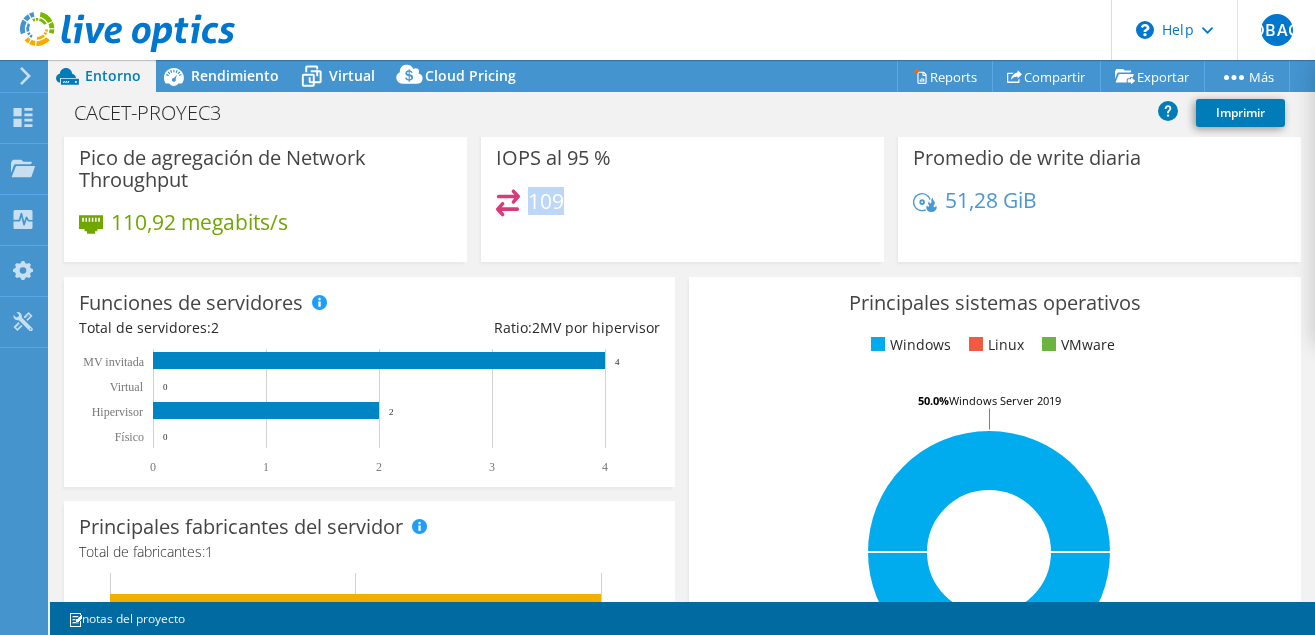 scroll, scrollTop: 102, scrollLeft: 0, axis: vertical 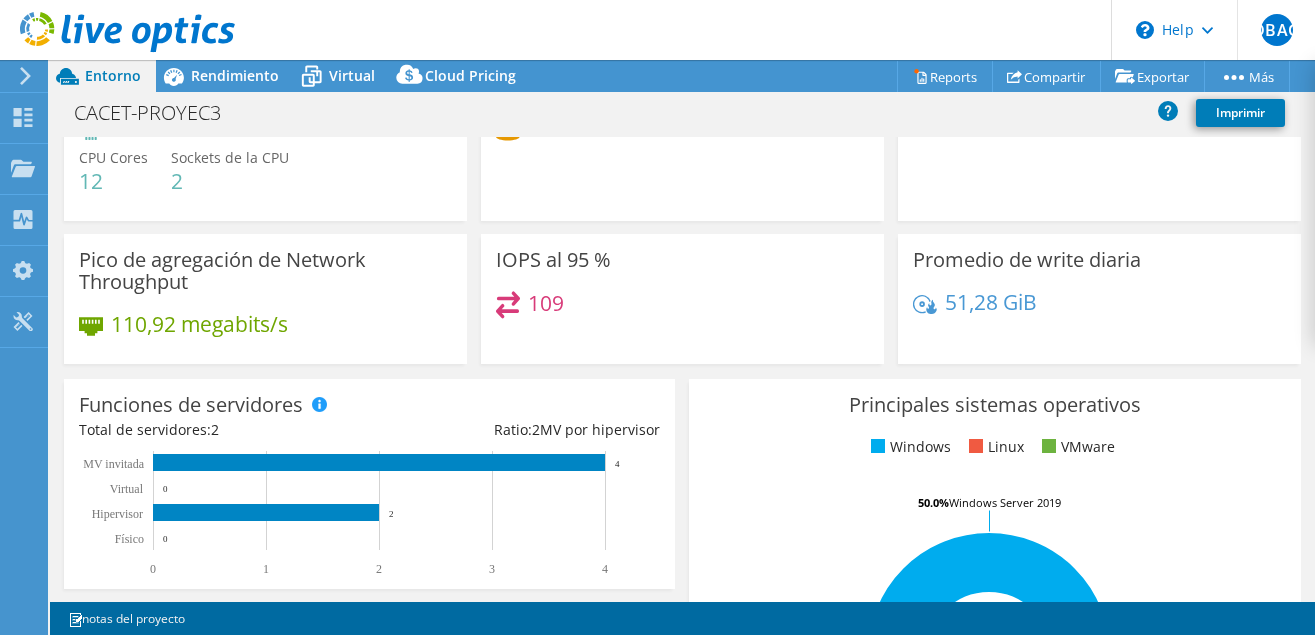 drag, startPoint x: 247, startPoint y: 77, endPoint x: 406, endPoint y: 231, distance: 221.35266 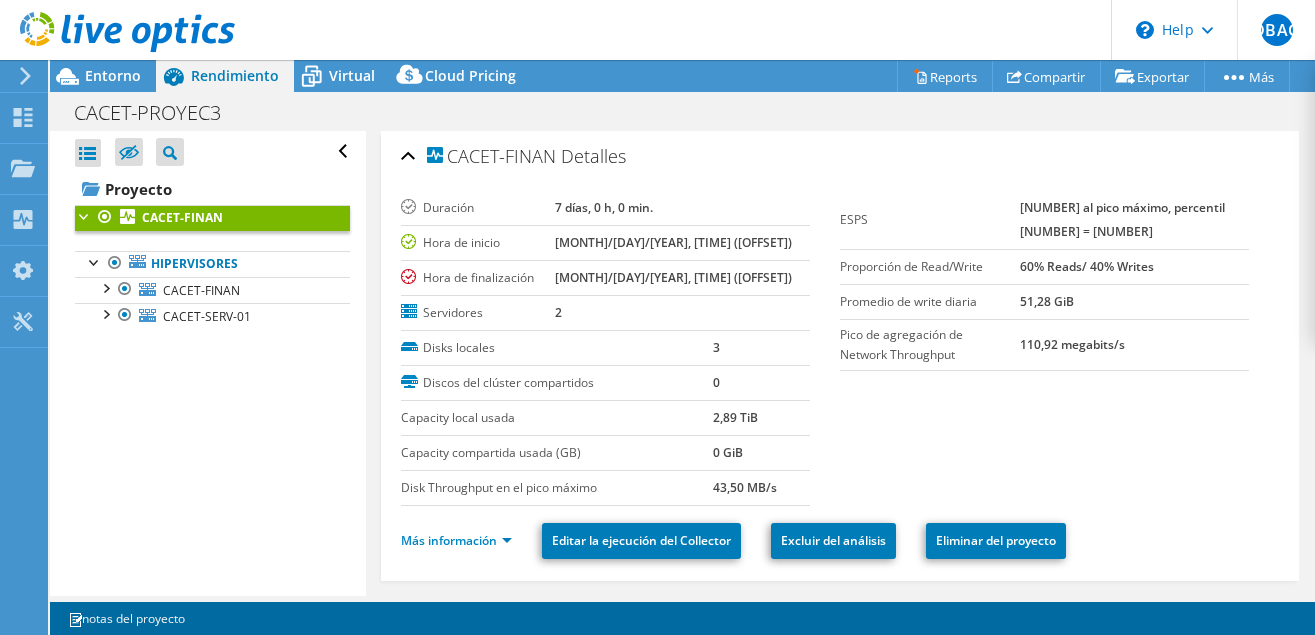 scroll, scrollTop: 0, scrollLeft: 0, axis: both 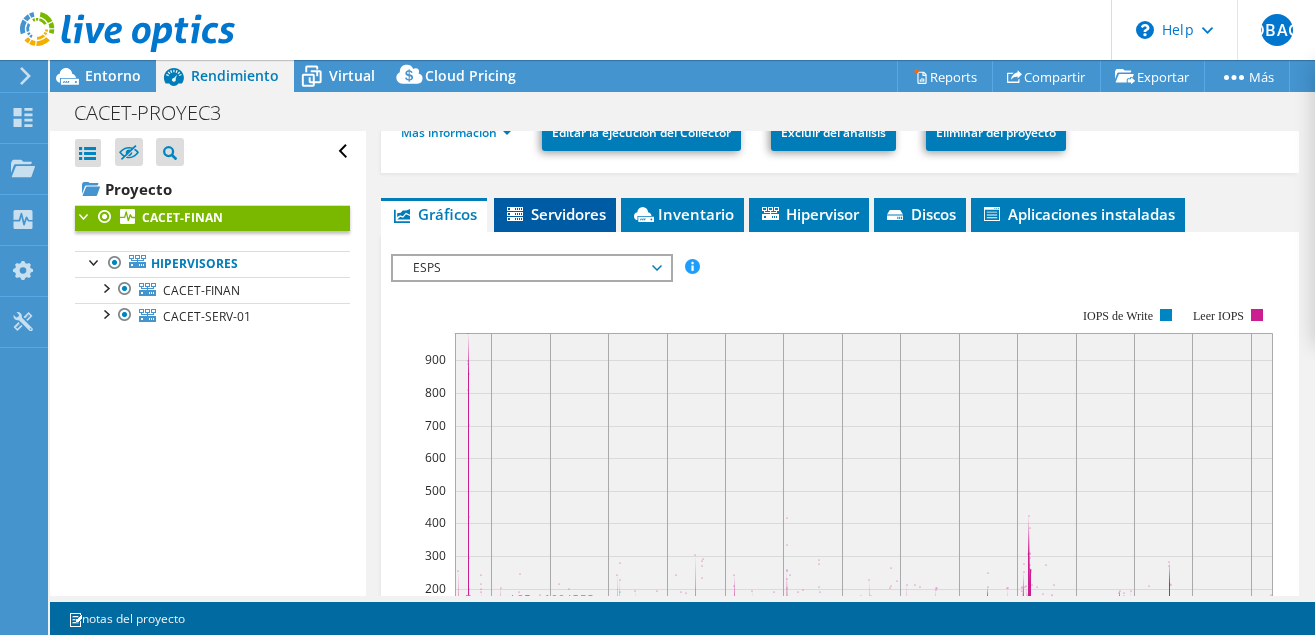 click on "Servidores" at bounding box center (555, 214) 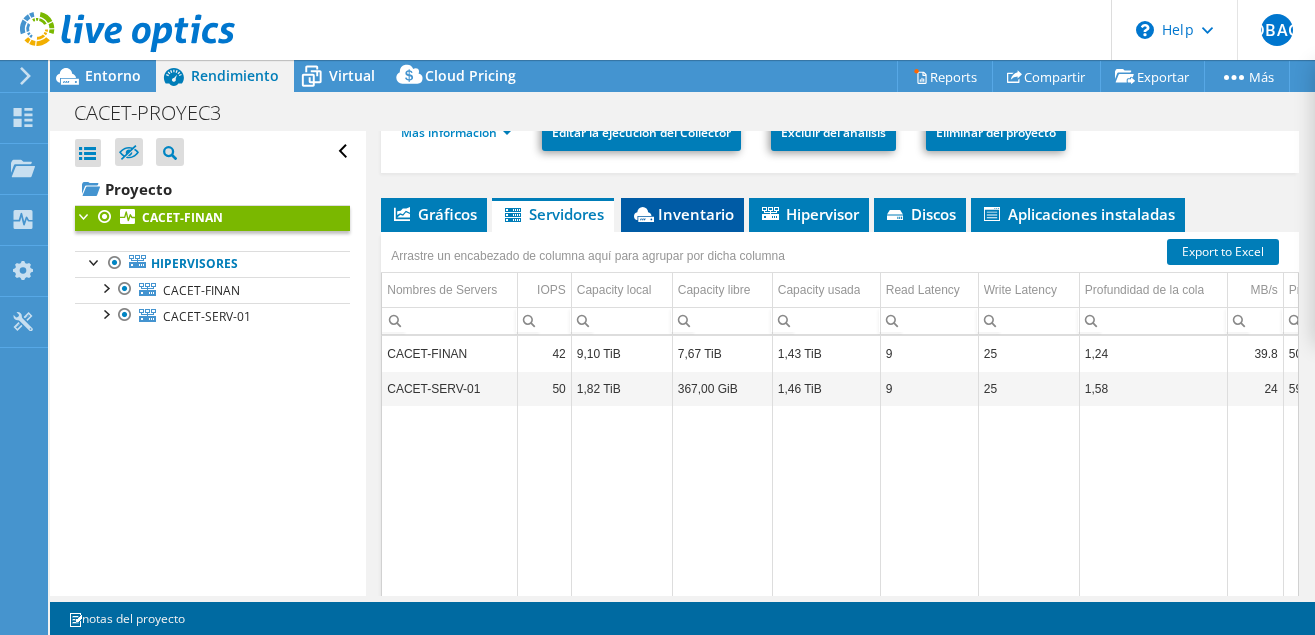 click on "Inventario" at bounding box center [682, 214] 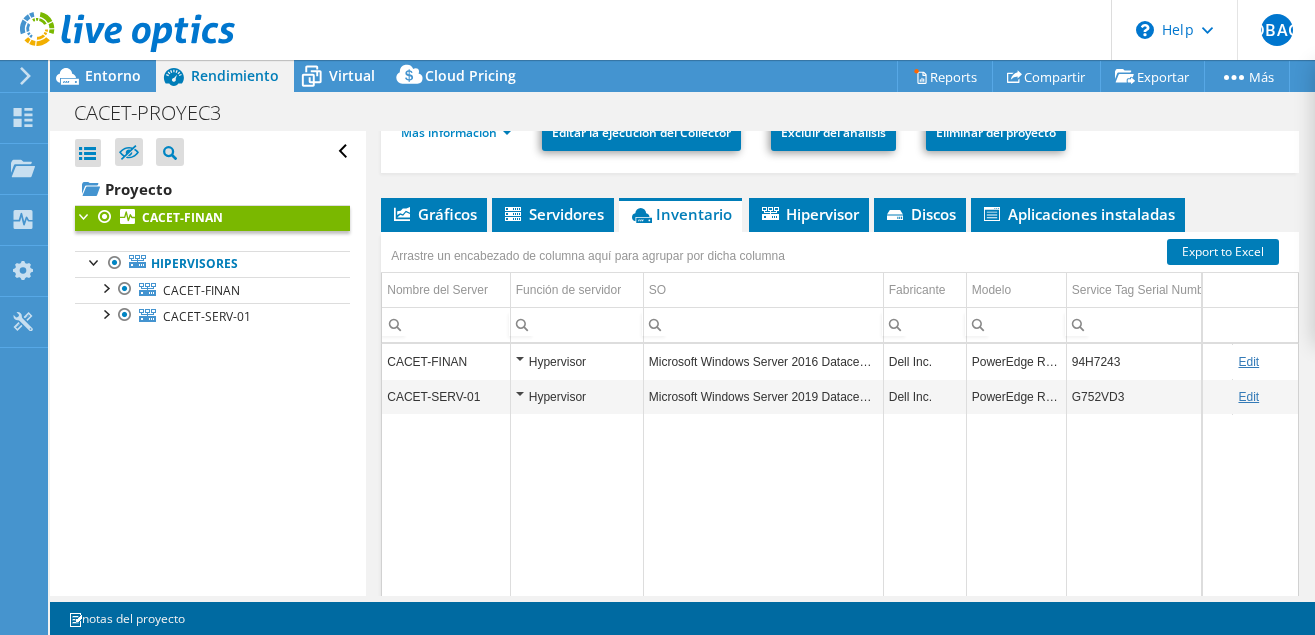 click on "Microsoft Windows Server 2016 Datacenter" at bounding box center [763, 361] 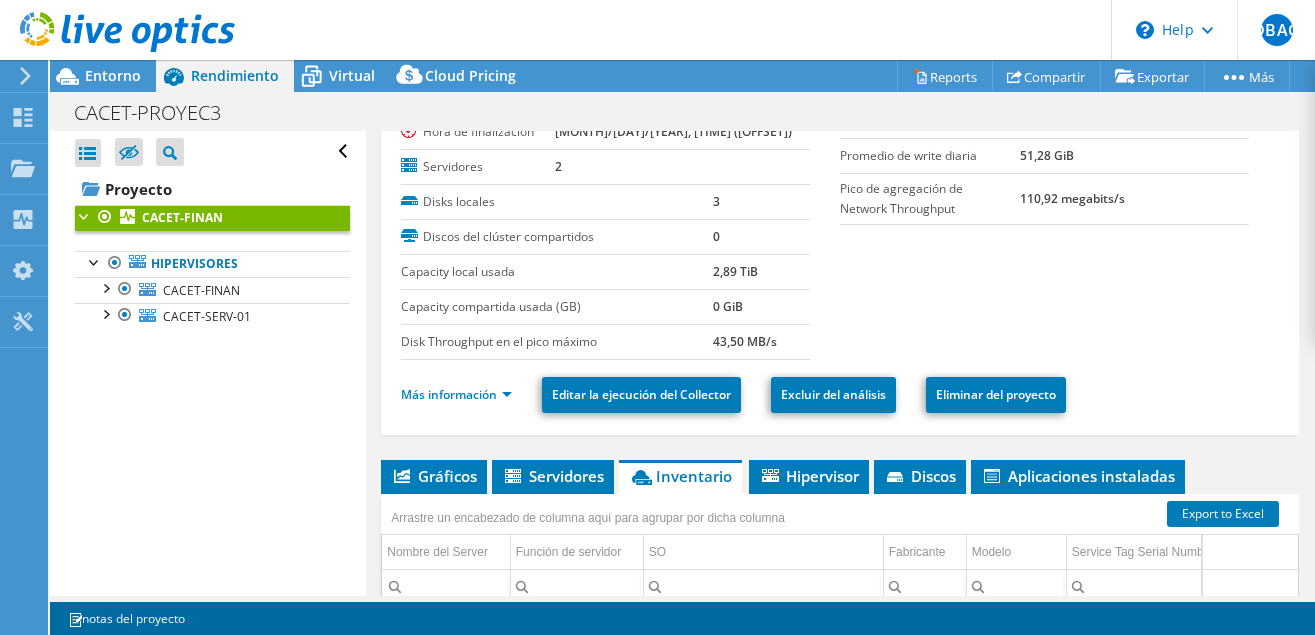 scroll, scrollTop: 102, scrollLeft: 0, axis: vertical 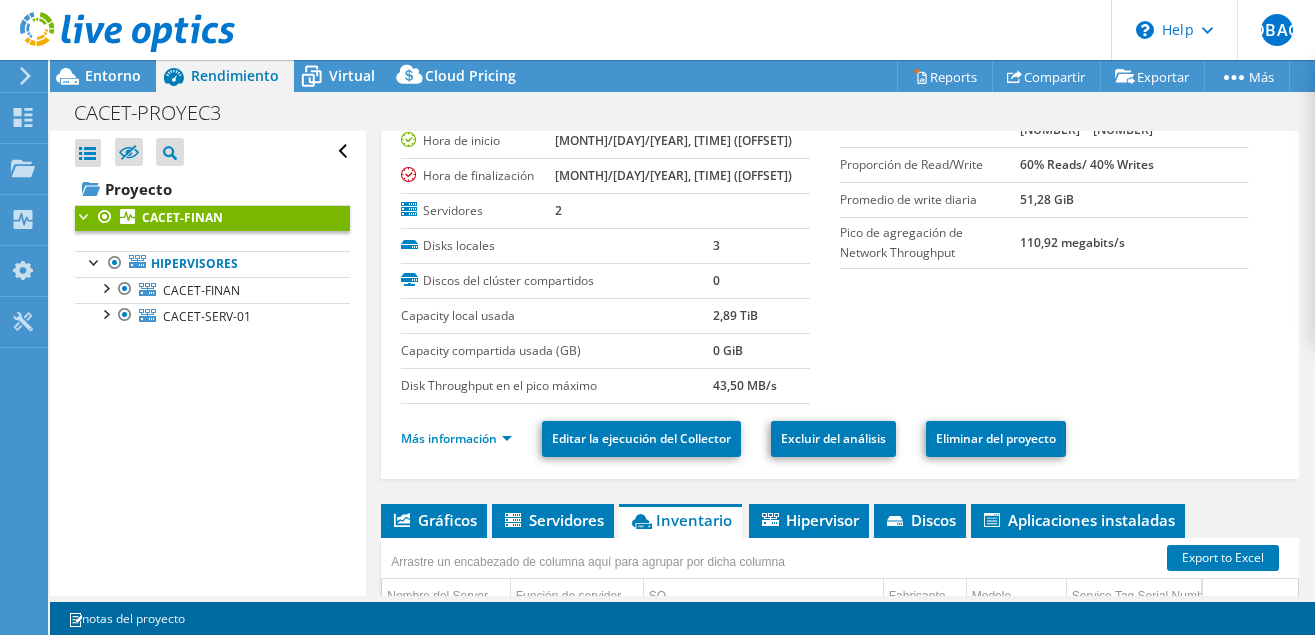 drag, startPoint x: 108, startPoint y: 76, endPoint x: 356, endPoint y: 253, distance: 304.6851 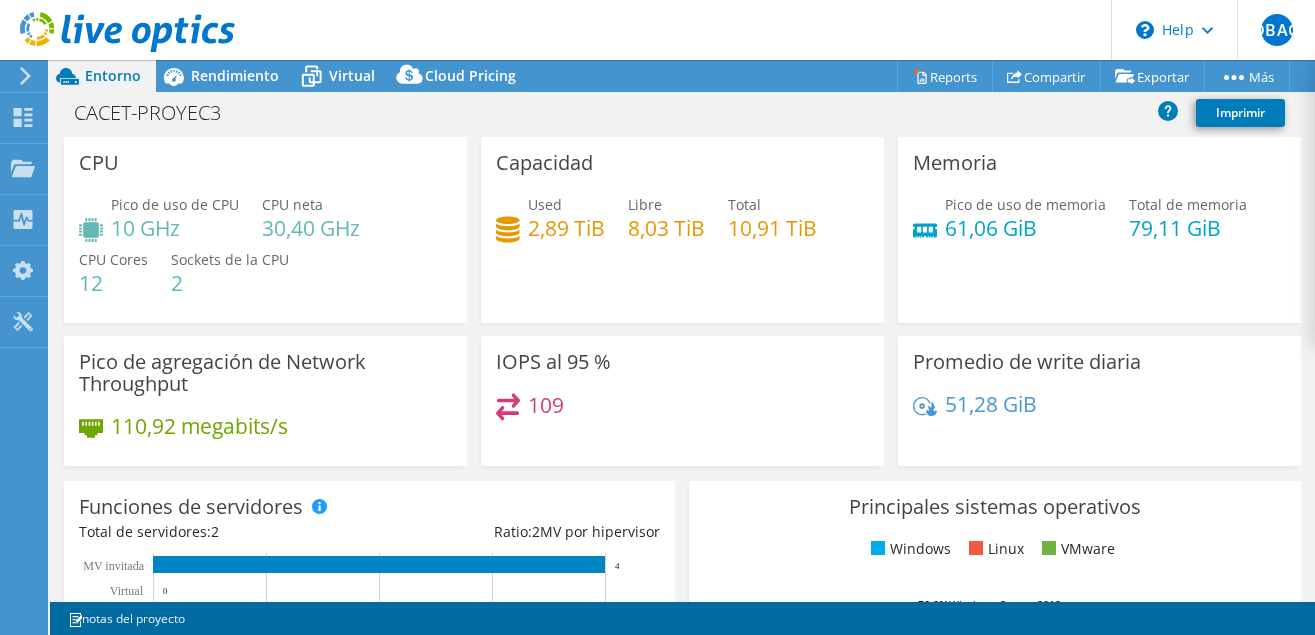 scroll, scrollTop: 102, scrollLeft: 0, axis: vertical 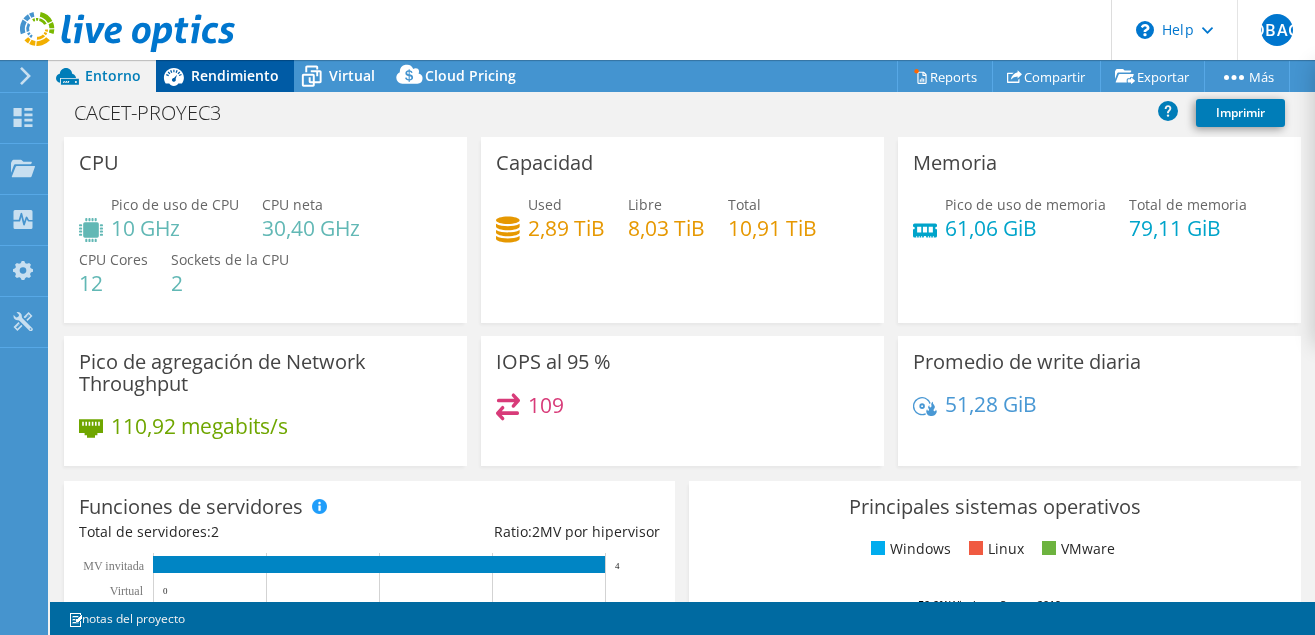 click on "Rendimiento" at bounding box center (235, 75) 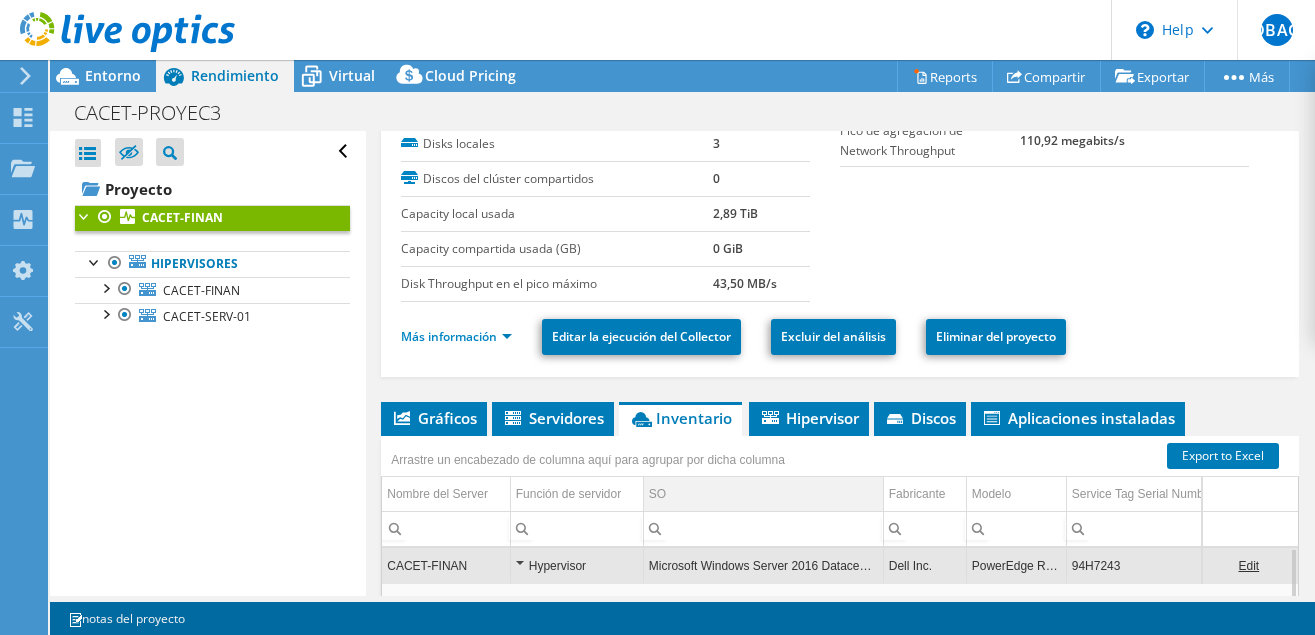 scroll, scrollTop: 306, scrollLeft: 0, axis: vertical 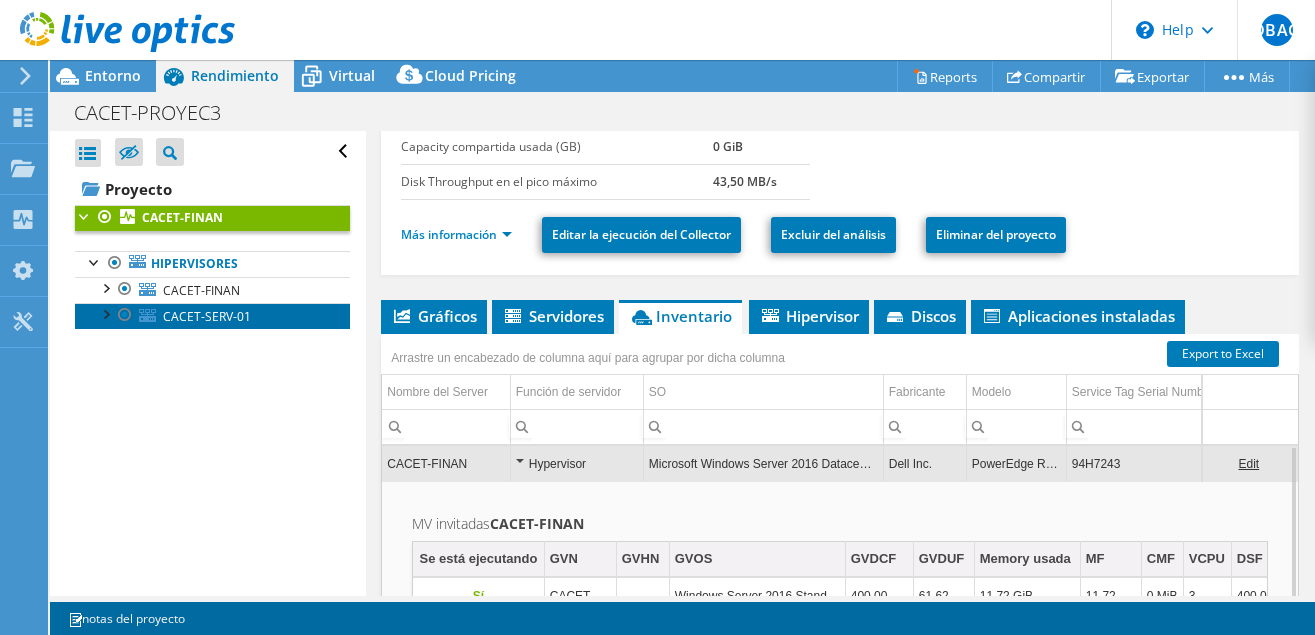 click on "CACET-SERV-01" at bounding box center (207, 316) 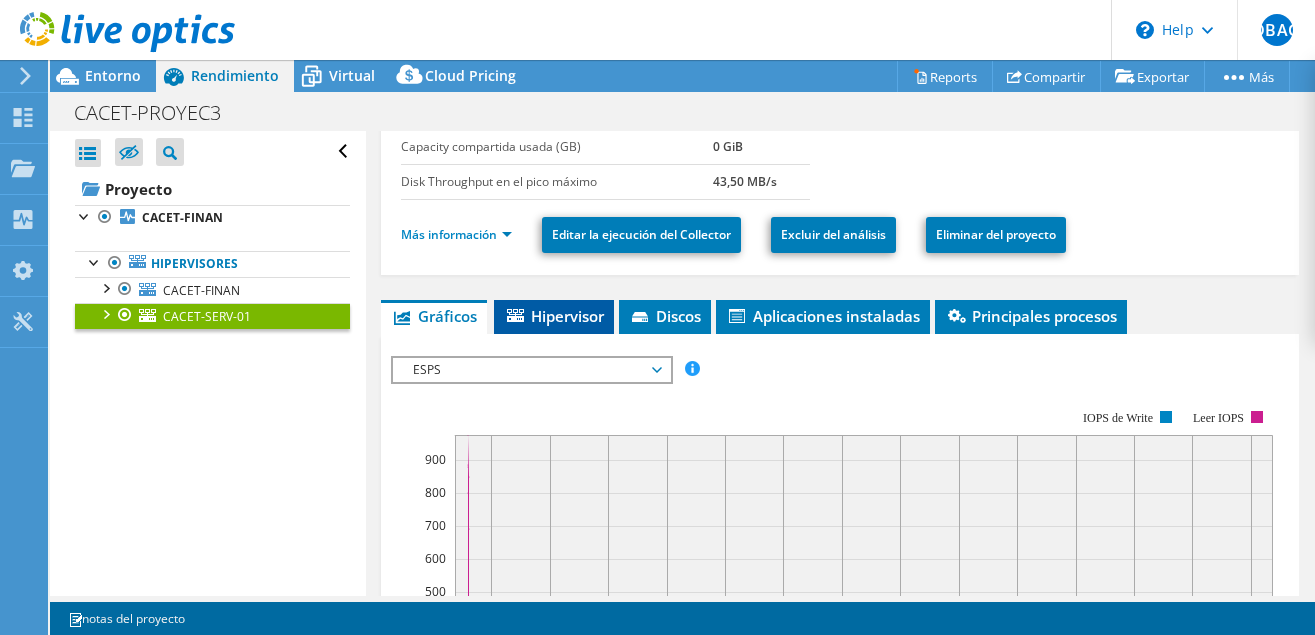 click on "Hipervisor" at bounding box center (554, 316) 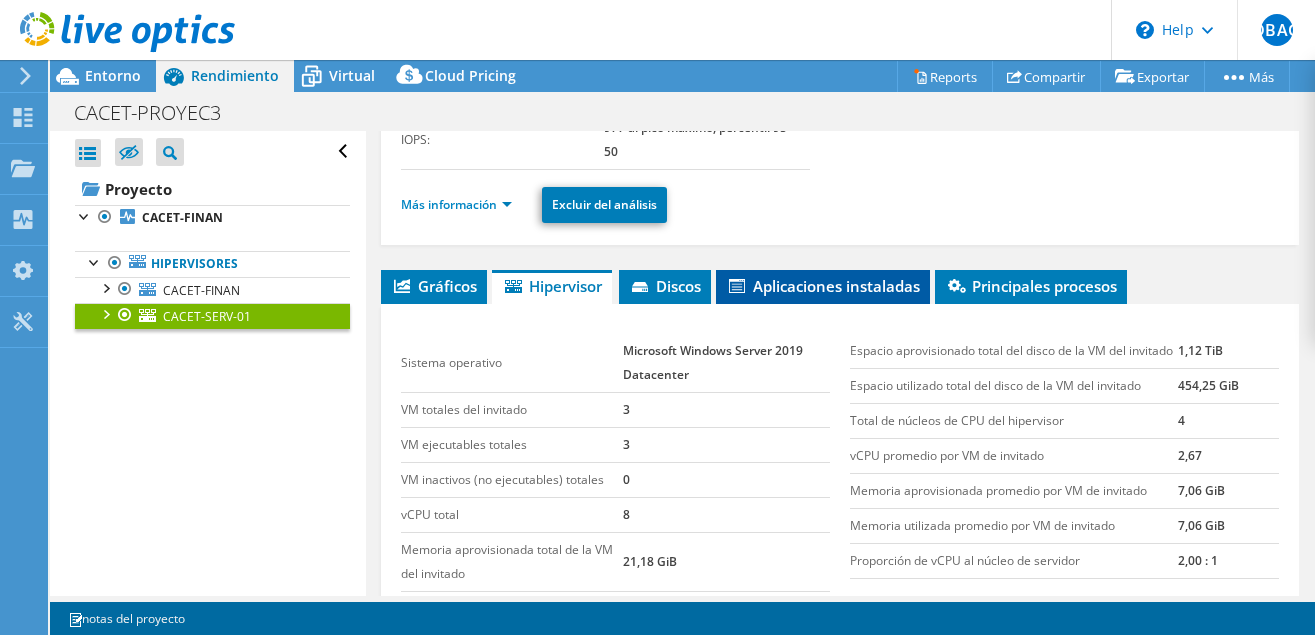 click on "Aplicaciones instaladas" at bounding box center (823, 286) 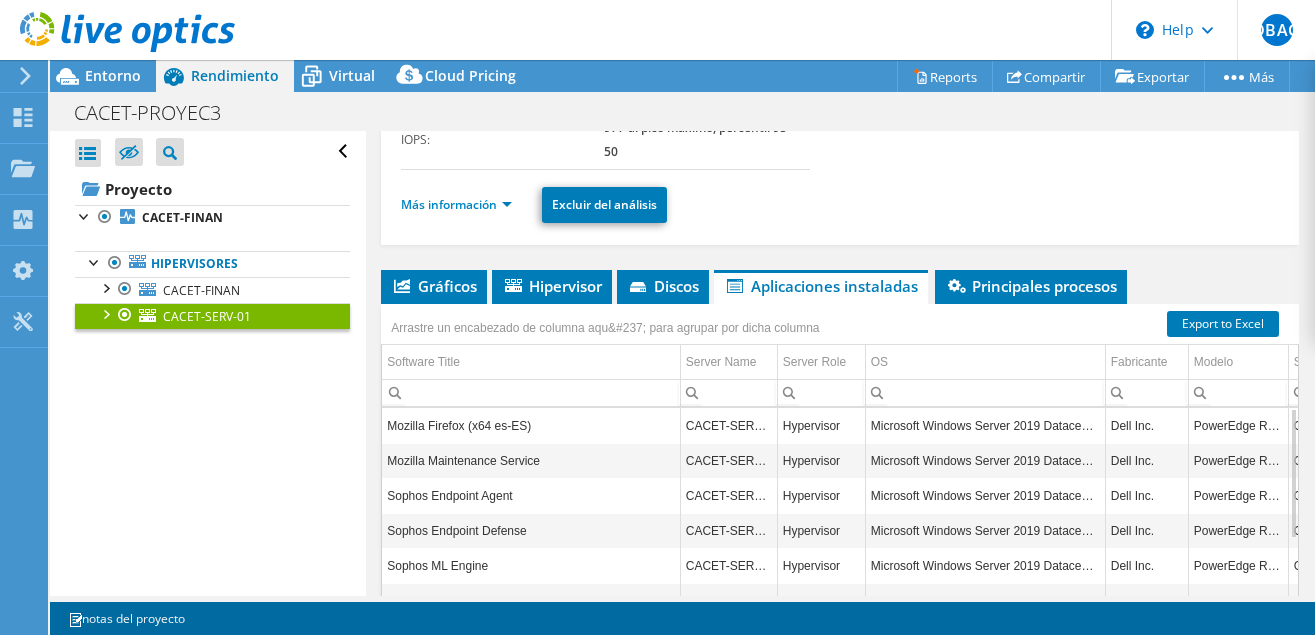 scroll, scrollTop: 120, scrollLeft: 0, axis: vertical 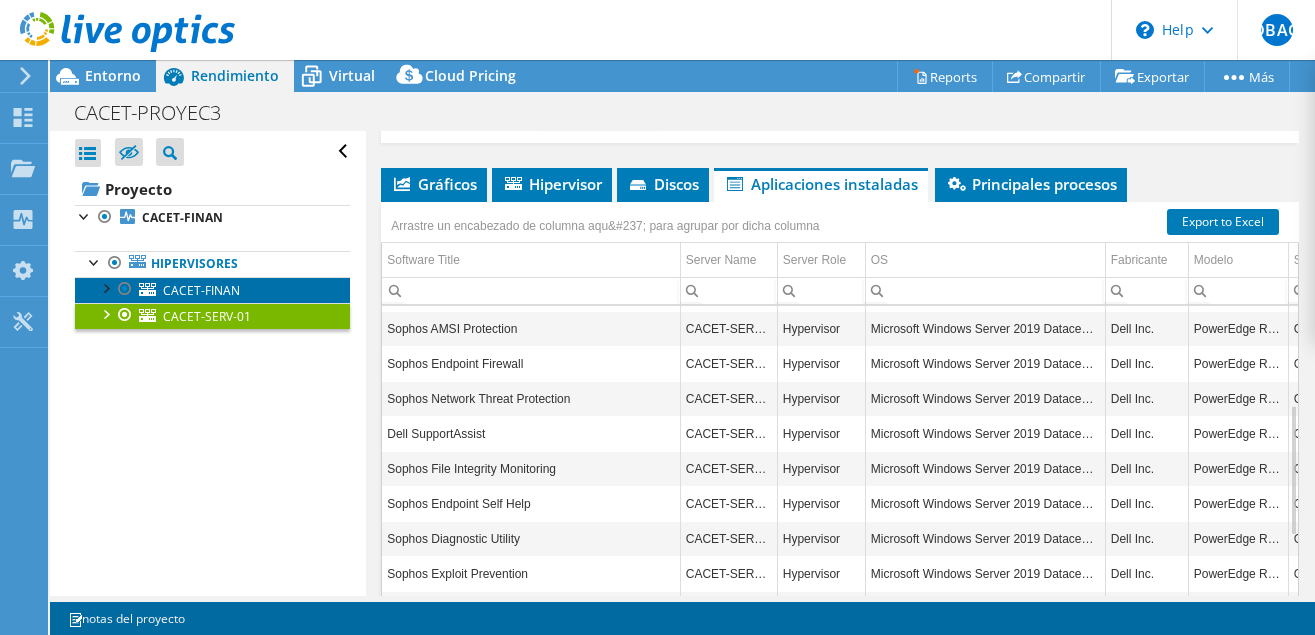 click on "CACET-FINAN" at bounding box center (201, 290) 